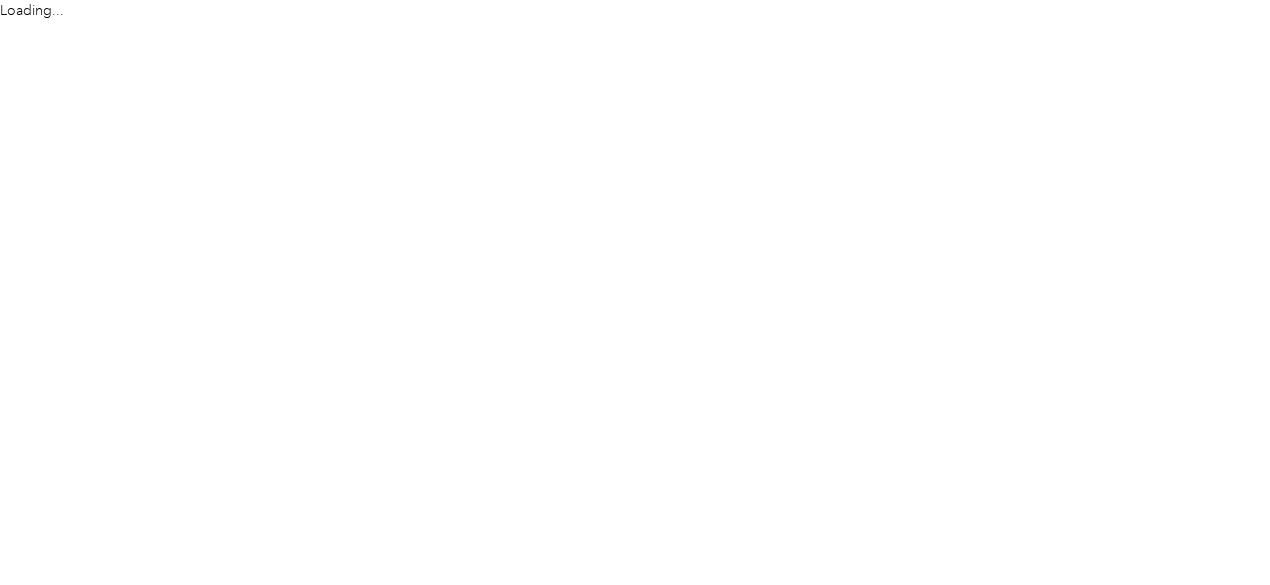 scroll, scrollTop: 0, scrollLeft: 0, axis: both 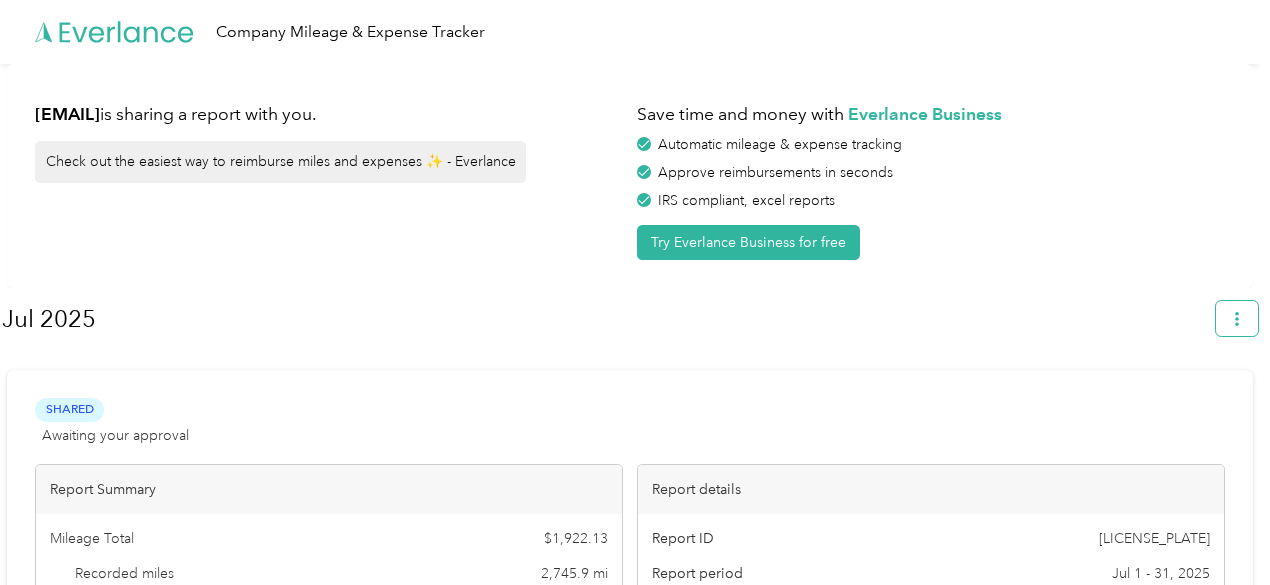 click at bounding box center [1237, 318] 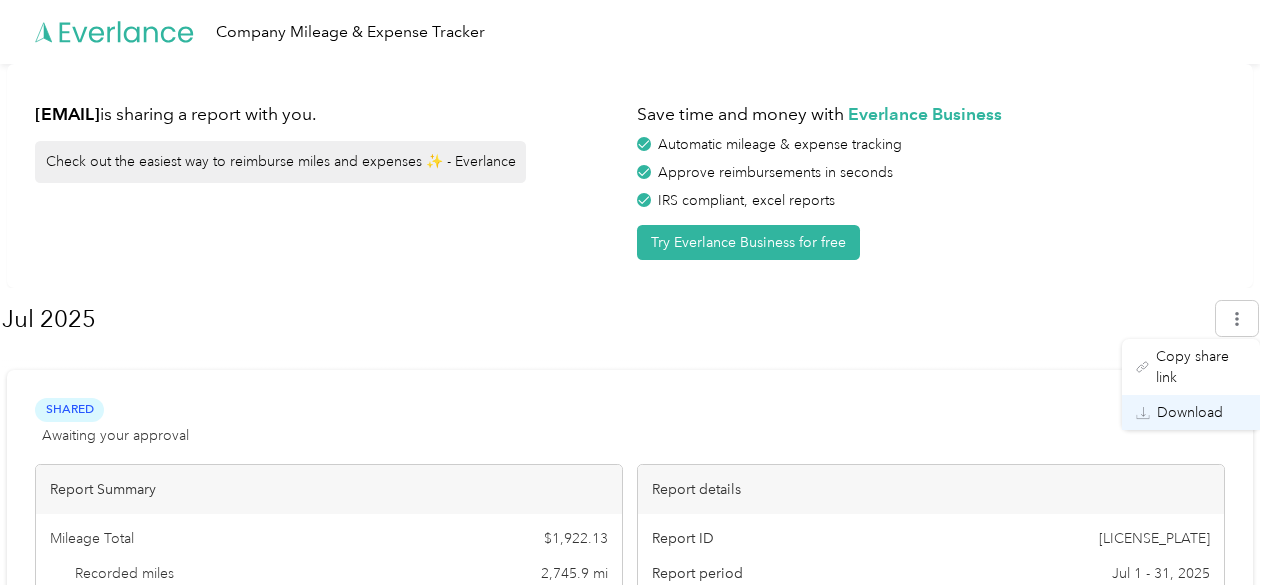 click on "Download" at bounding box center [1190, 412] 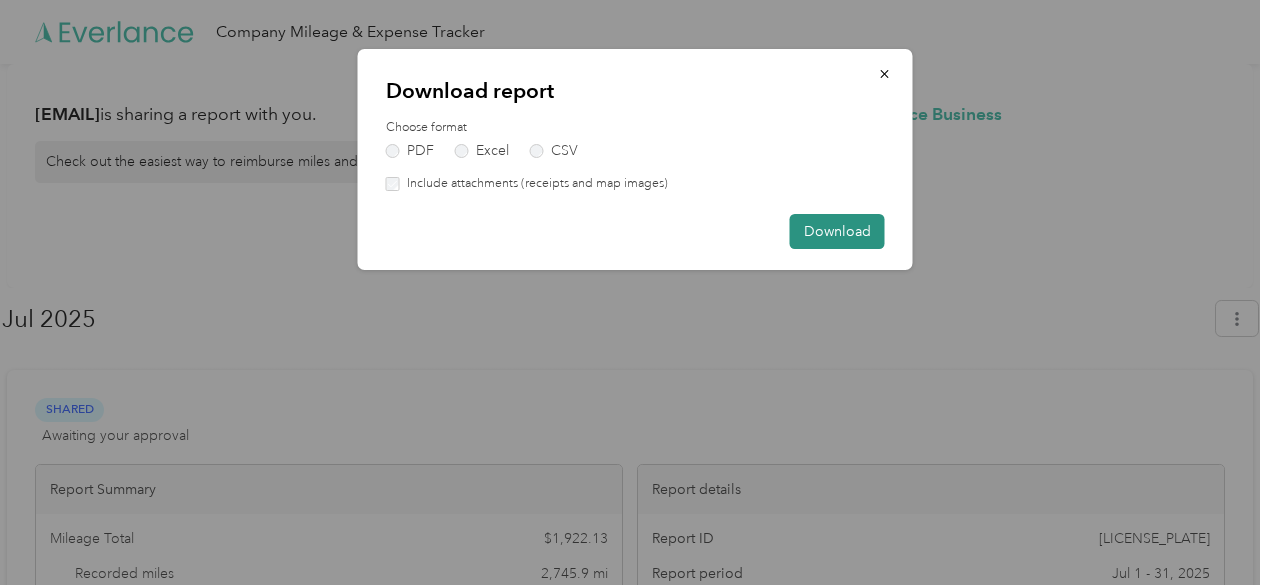 click on "Download" at bounding box center (837, 231) 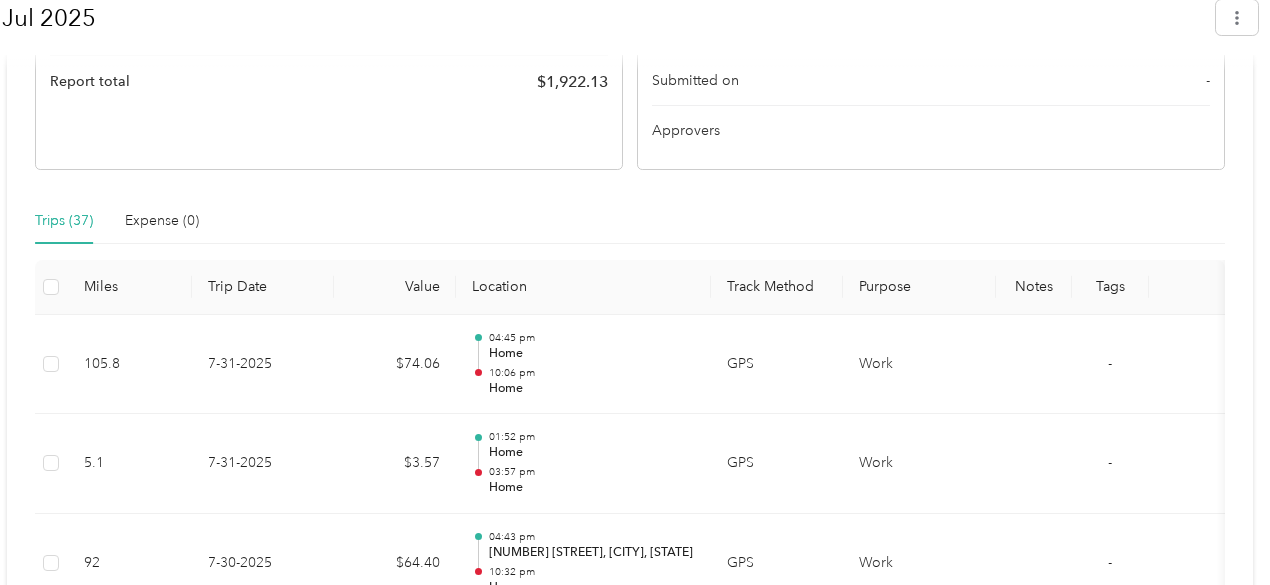 scroll, scrollTop: 0, scrollLeft: 0, axis: both 